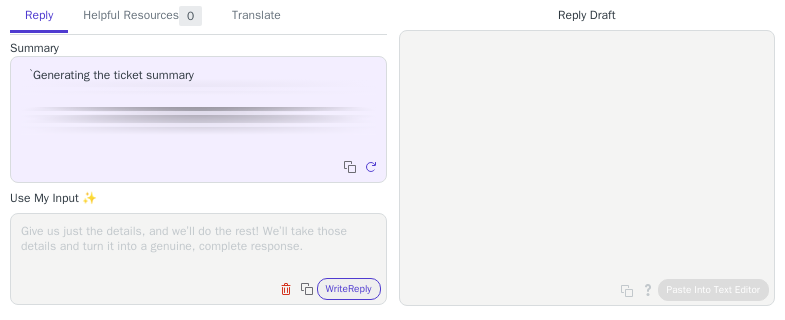 scroll, scrollTop: 0, scrollLeft: 0, axis: both 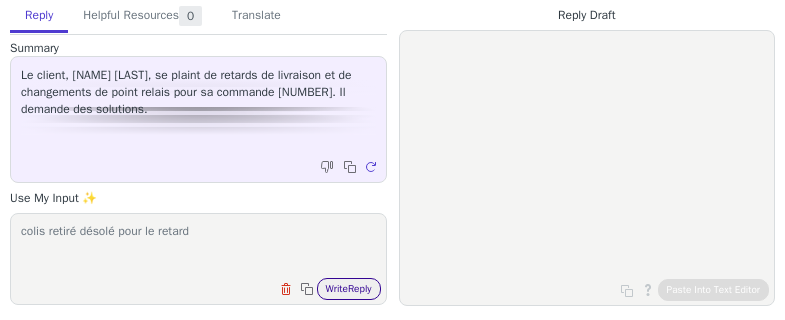 type on "colis retiré désolé pour le retard" 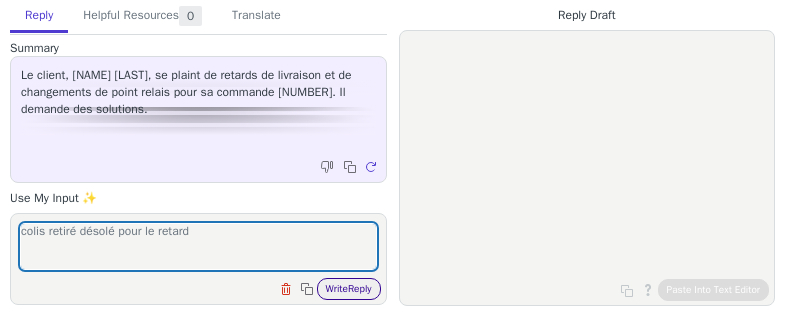 click on "Write  Reply" at bounding box center (349, 289) 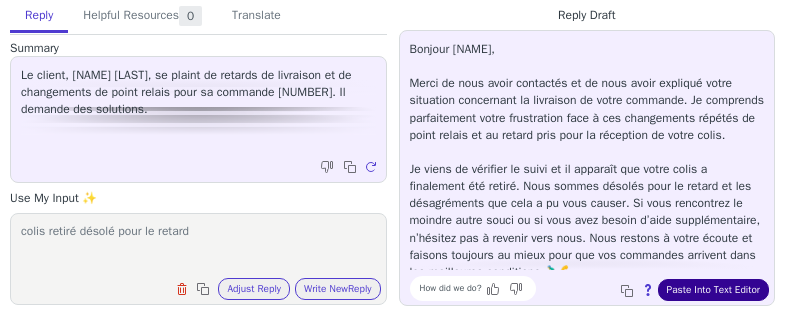 click on "Paste Into Text Editor" at bounding box center (713, 290) 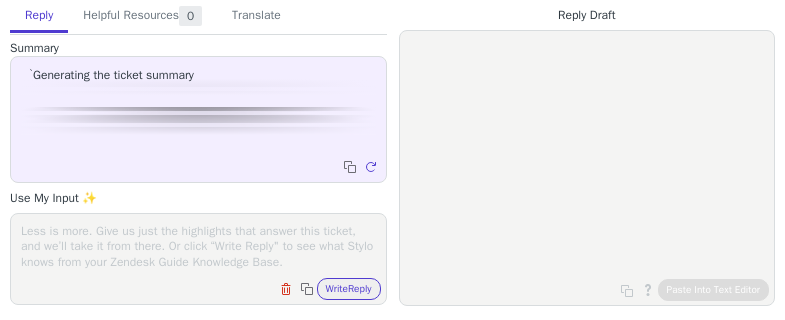 scroll, scrollTop: 0, scrollLeft: 0, axis: both 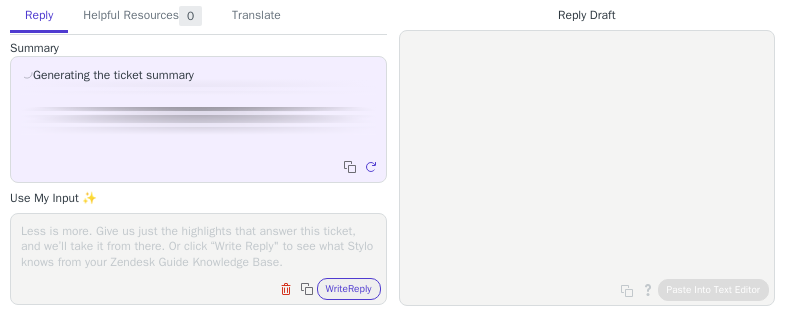click at bounding box center [198, 246] 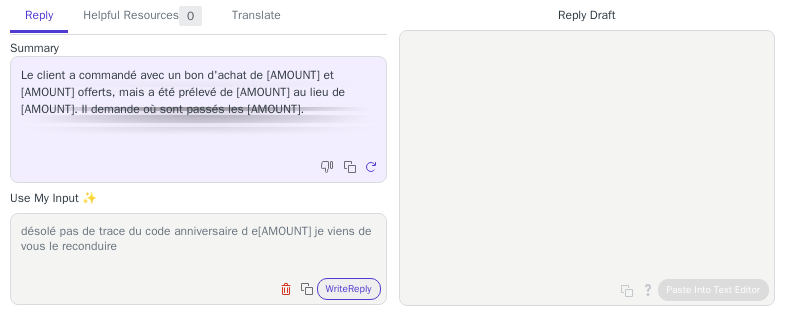click on "désolé pas de trace du code anniversaire d e15 euros je viens de vous le reconduire" at bounding box center [198, 246] 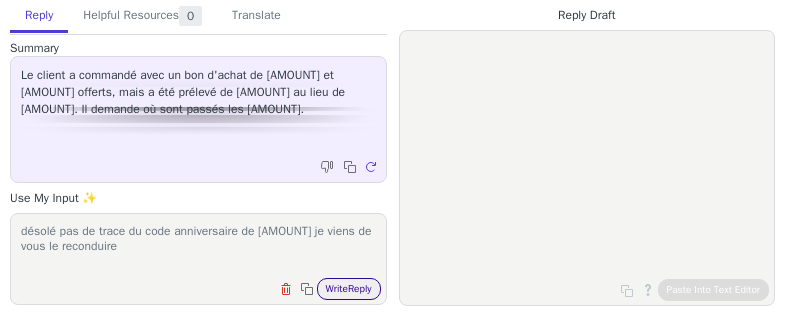 type on "désolé pas de trace du code anniversaire de 15 euros je viens de vous le reconduire" 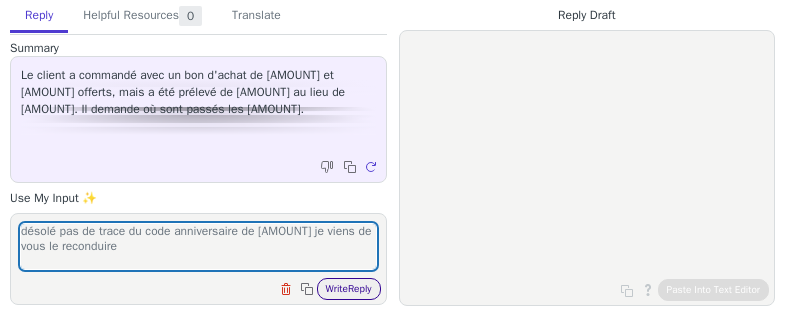 click on "Write  Reply" at bounding box center [349, 289] 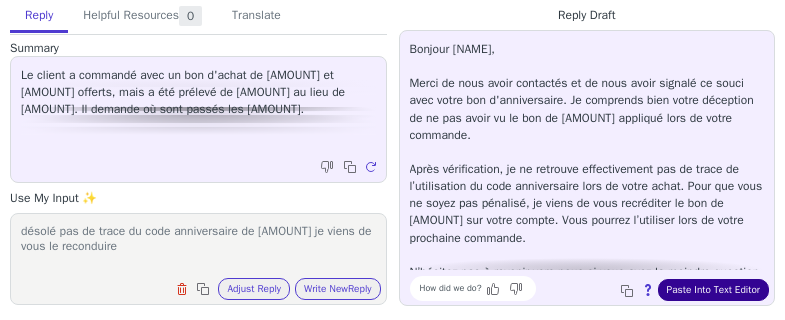 click on "Paste Into Text Editor" at bounding box center (713, 290) 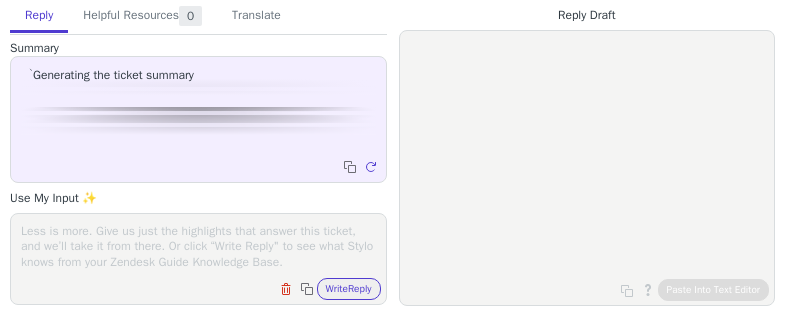 scroll, scrollTop: 0, scrollLeft: 0, axis: both 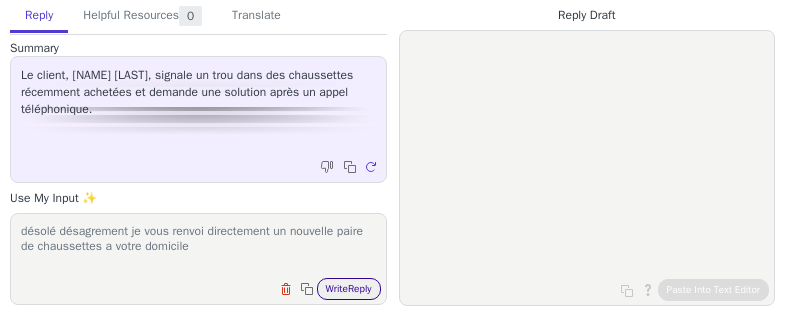 type on "désolé désagrement je vous renvoi directement un nouvelle paire de chaussettes a votre domicile" 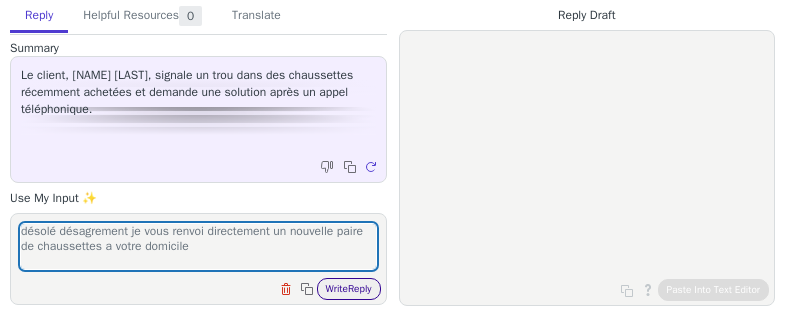 click on "Write  Reply" at bounding box center (349, 289) 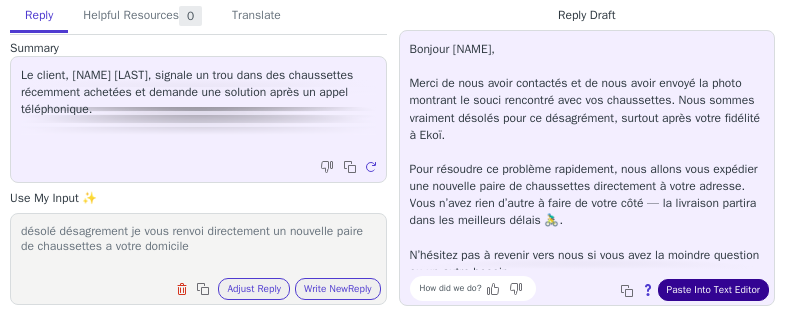 click on "Paste Into Text Editor" at bounding box center (713, 290) 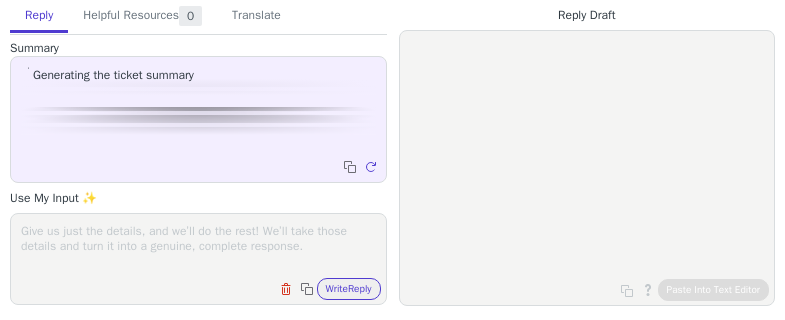 scroll, scrollTop: 0, scrollLeft: 0, axis: both 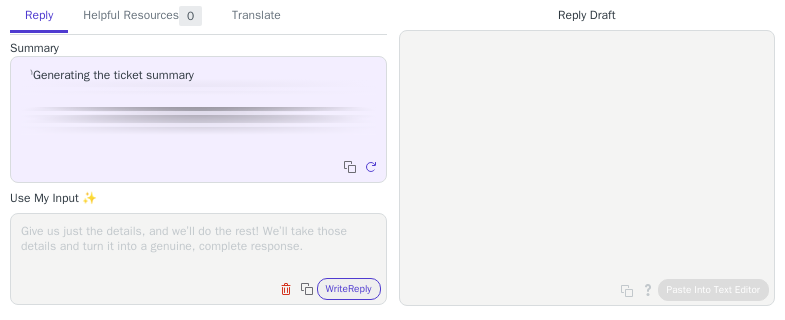 click at bounding box center (198, 246) 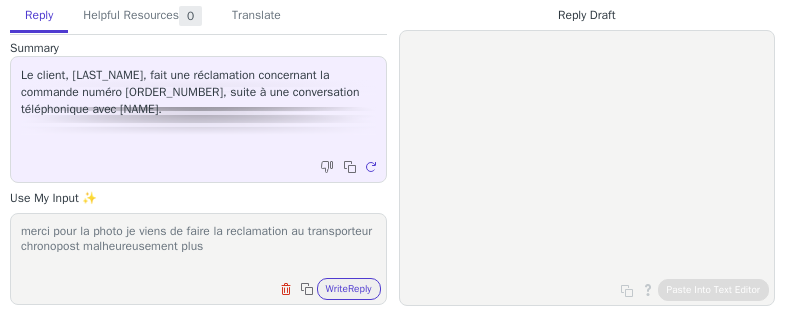 click on "merci pour la photo je viens de faire la reclamation au transporteur chronopost malheureusement plus" at bounding box center (198, 246) 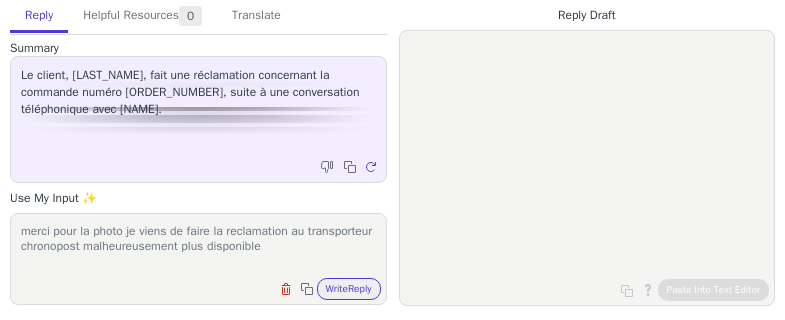 click on "merci pour la photo je viens de faire la reclamation au transporteur chronopost malheureusement plus disponible" at bounding box center (198, 246) 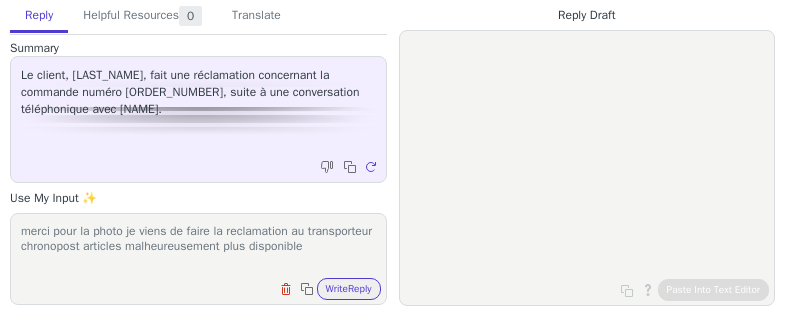 click on "merci pour la photo je viens de faire la reclamation au transporteur chronopost articles malheureusement plus disponible" at bounding box center [198, 246] 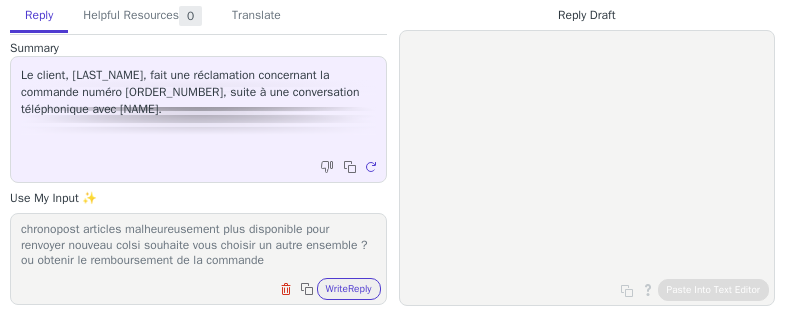 scroll, scrollTop: 32, scrollLeft: 0, axis: vertical 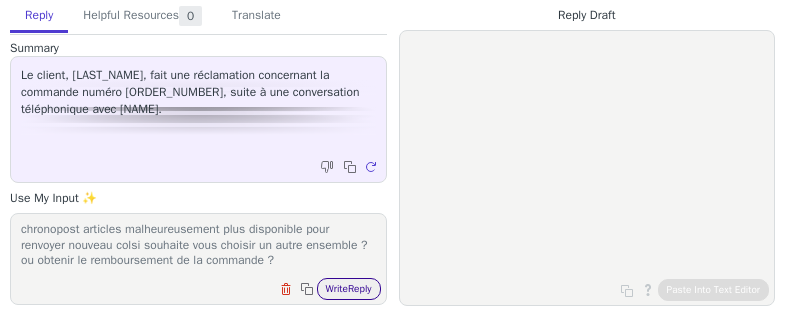 type on "merci pour la photo je viens de faire la reclamation au transporteur chronopost articles malheureusement plus disponible pour renvoyer nouveau colsi souhaite vous choisir un autre ensemble ? ou obtenir le remboursement de la commande ?" 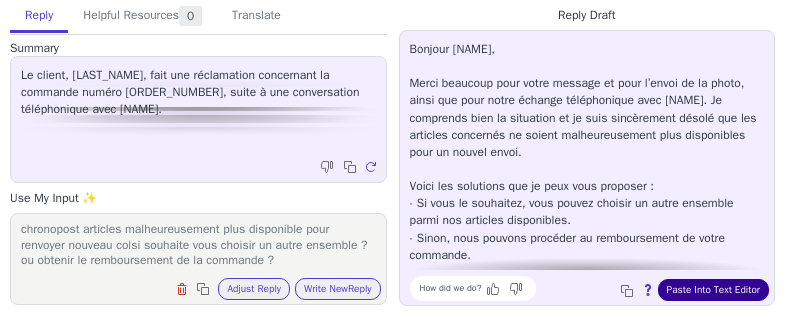 click on "Paste Into Text Editor" at bounding box center [713, 290] 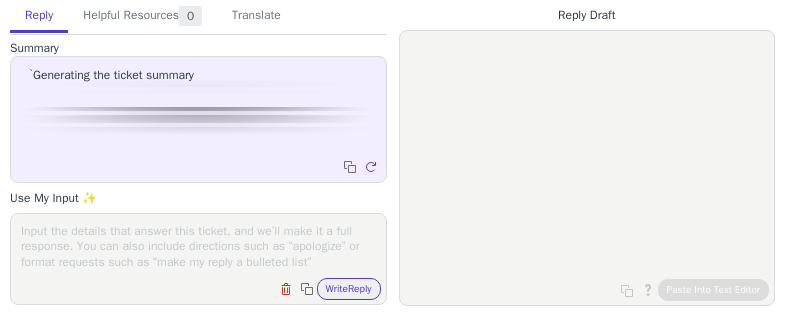 scroll, scrollTop: 0, scrollLeft: 0, axis: both 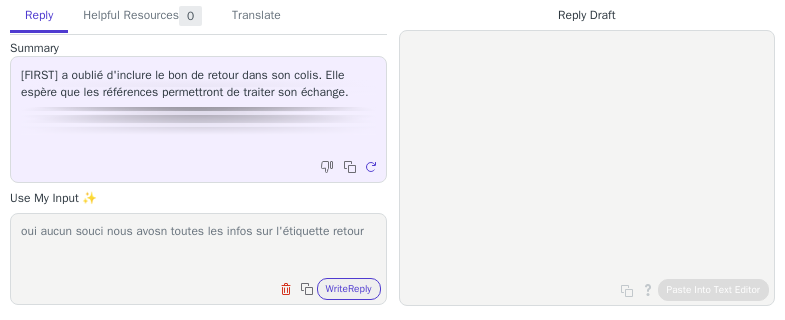 click on "oui aucun souci nous avosn toutes les infos sur l'étiquette retour" at bounding box center [198, 246] 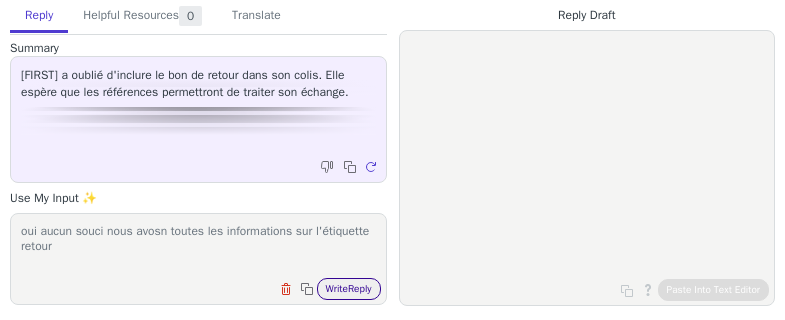 type on "oui aucun souci nous avosn toutes les informations sur l'étiquette retour" 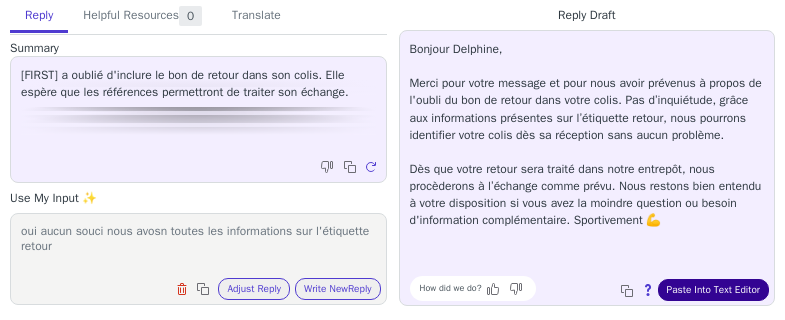 click on "Paste Into Text Editor" at bounding box center (713, 290) 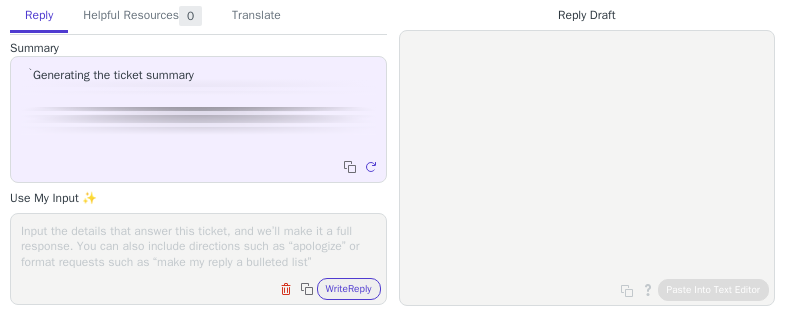 scroll, scrollTop: 0, scrollLeft: 0, axis: both 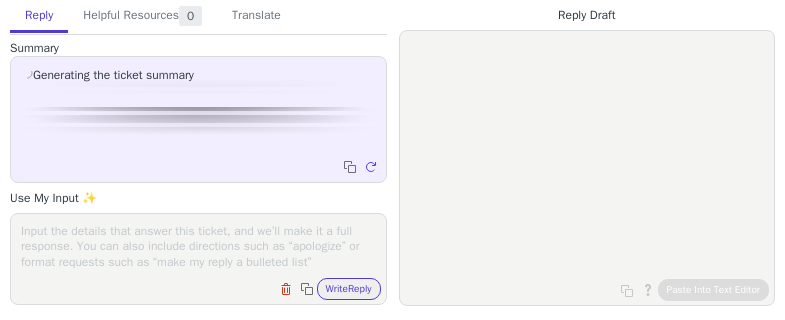 click at bounding box center (198, 246) 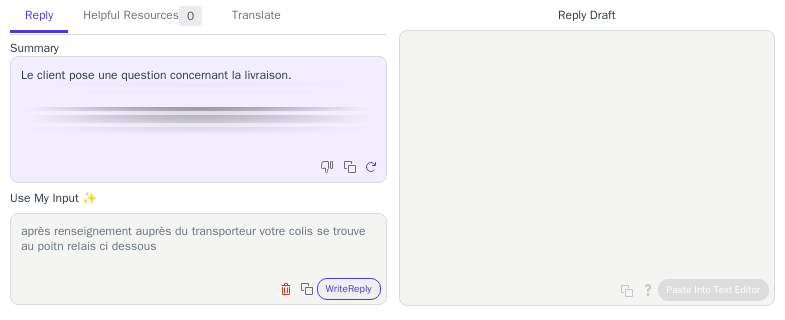 scroll, scrollTop: 1, scrollLeft: 0, axis: vertical 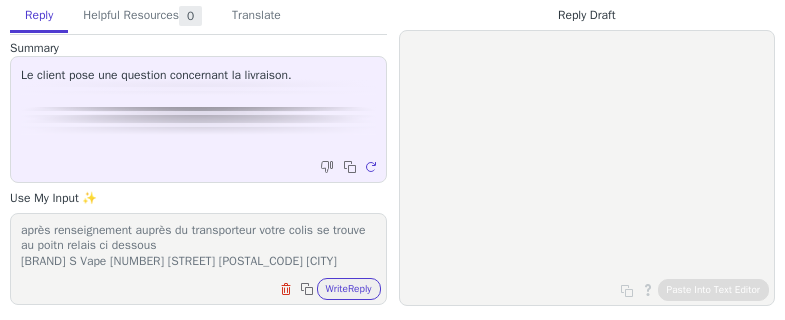 type on "après renseignement auprès du transporteur votre colis se trouve au poitn relais ci dessous
Brother S Vape 125 Eugene Joly Avenue 83600 Frejus" 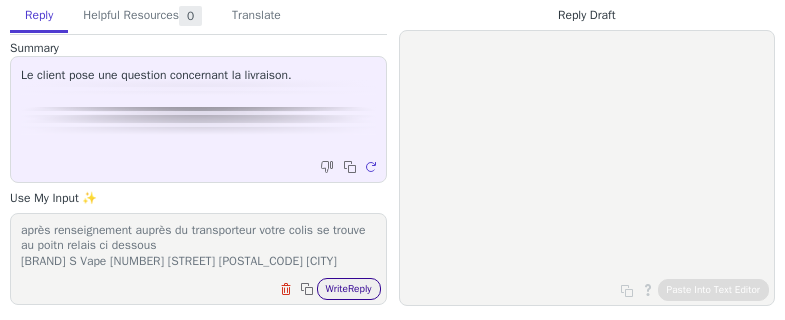 click on "Write  Reply" at bounding box center [349, 289] 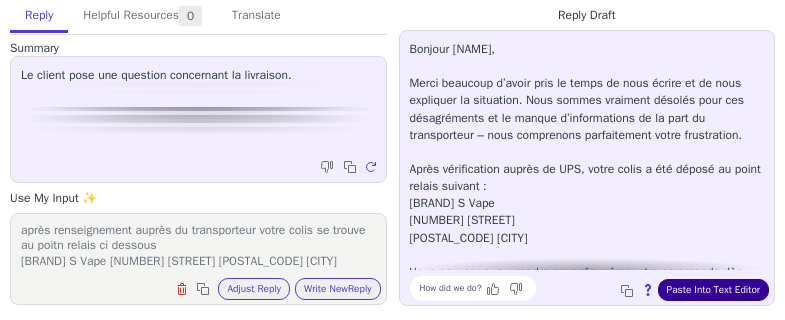 click on "Paste Into Text Editor" at bounding box center [713, 290] 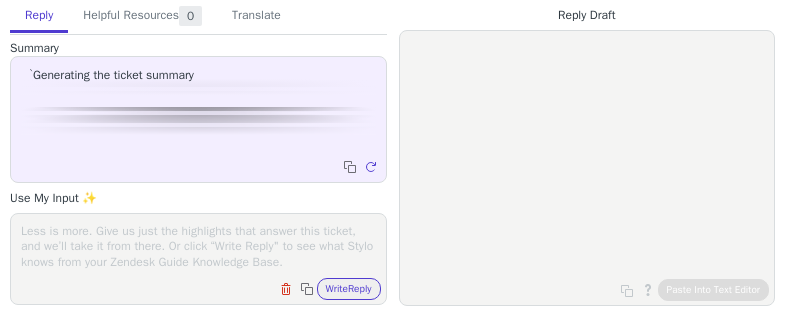 scroll, scrollTop: 0, scrollLeft: 0, axis: both 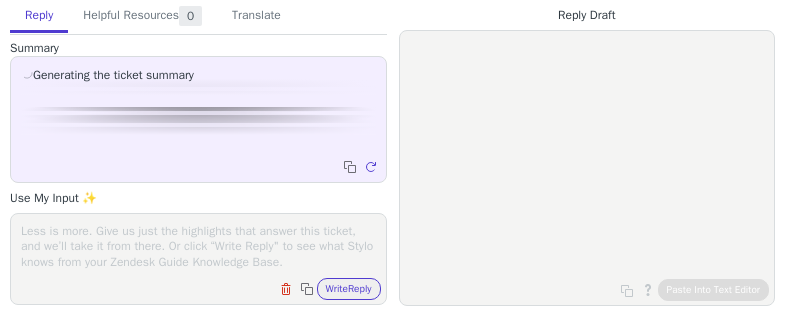 click at bounding box center (198, 246) 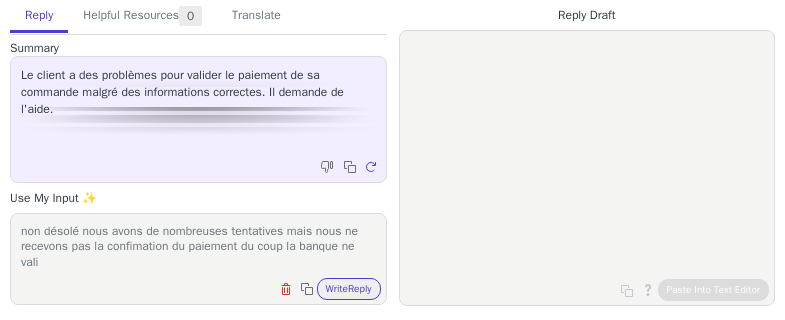 scroll, scrollTop: 1, scrollLeft: 0, axis: vertical 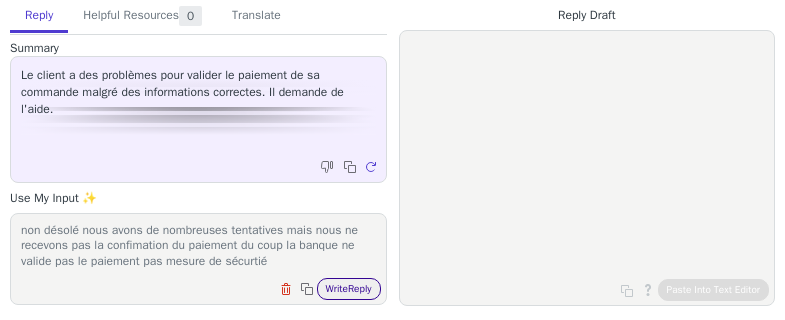 type on "non désolé nous avons de nombreuses tentatives mais nous ne recevons pas la confimation du paiement du coup la banque ne valide pas le paiement pas mesure de sécurtié" 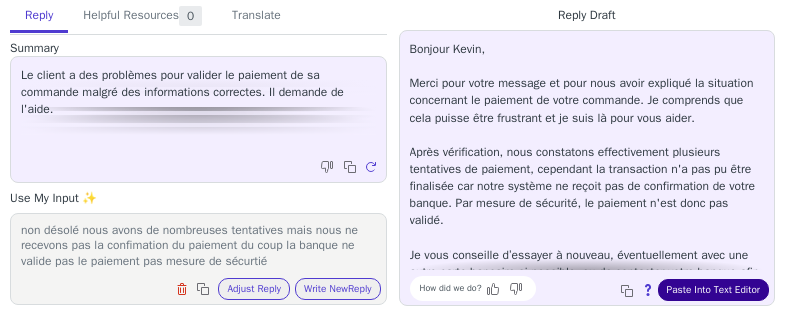 click on "Paste Into Text Editor" at bounding box center [713, 290] 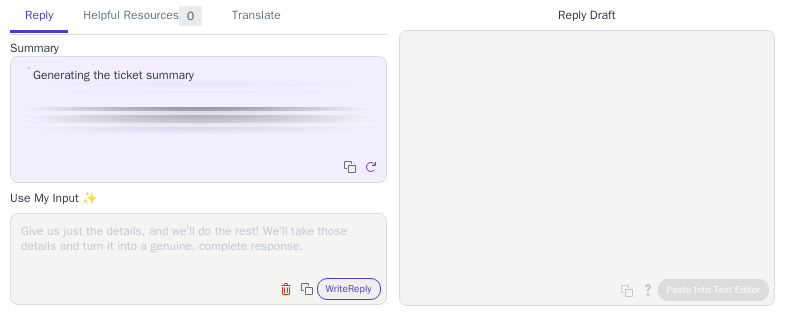 scroll, scrollTop: 0, scrollLeft: 0, axis: both 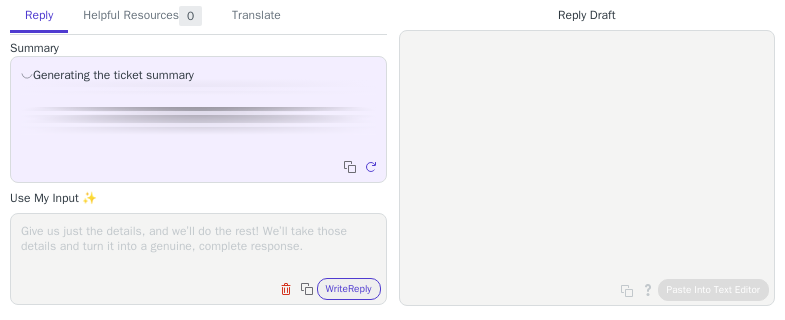 click at bounding box center [198, 246] 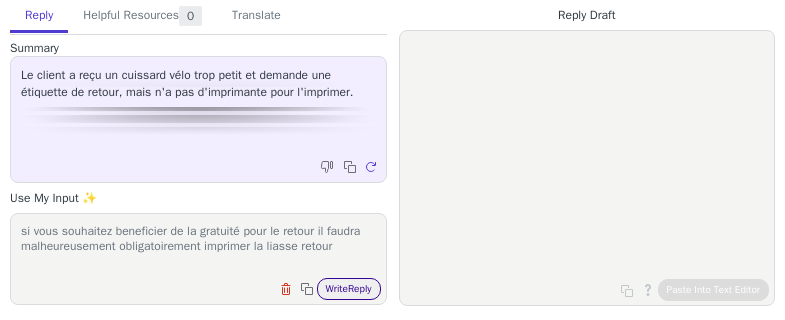 type on "si vous souhaitez beneficier de la gratuité pour le retour il faudra malheureusement obligatoirement imprimer la liasse retour" 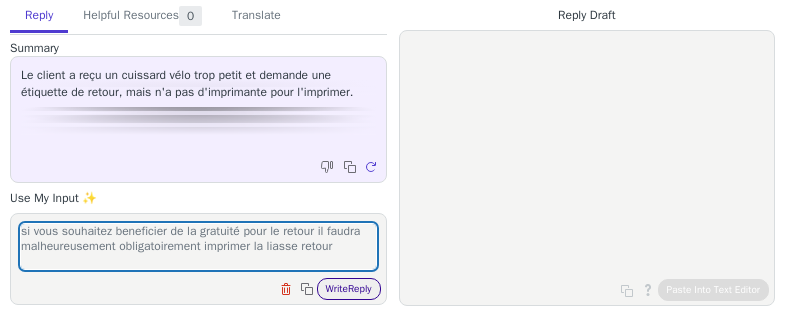 click on "Write  Reply" at bounding box center [349, 289] 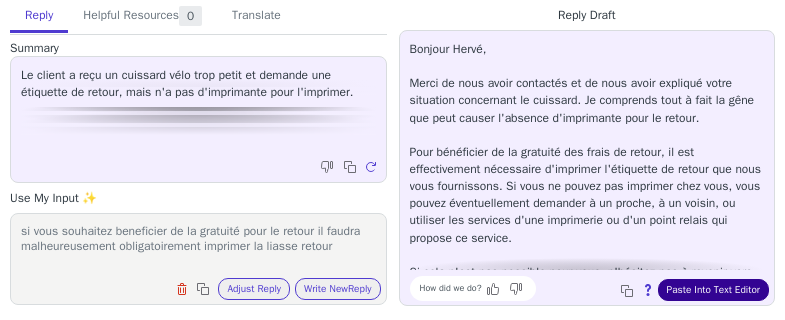 click on "Paste Into Text Editor" at bounding box center (713, 290) 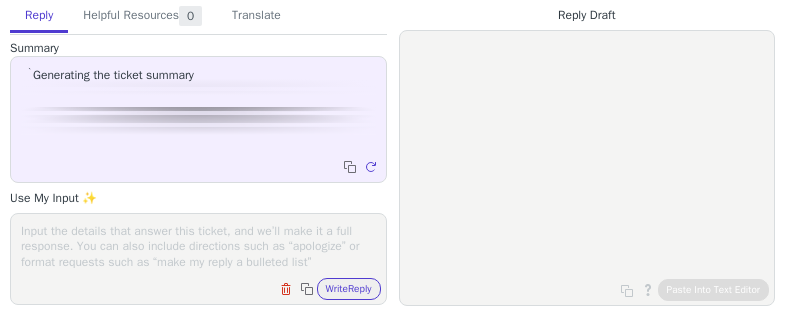 scroll, scrollTop: 0, scrollLeft: 0, axis: both 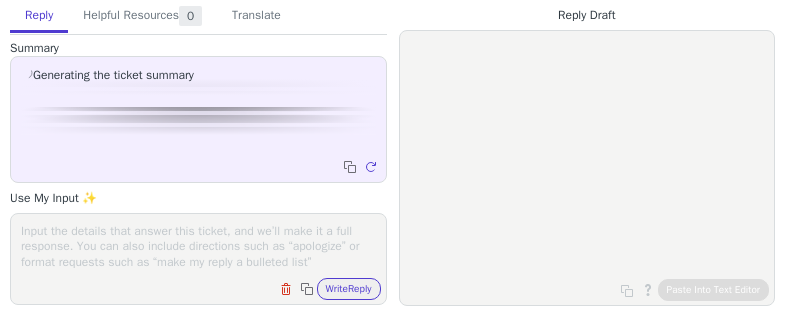 click at bounding box center [198, 246] 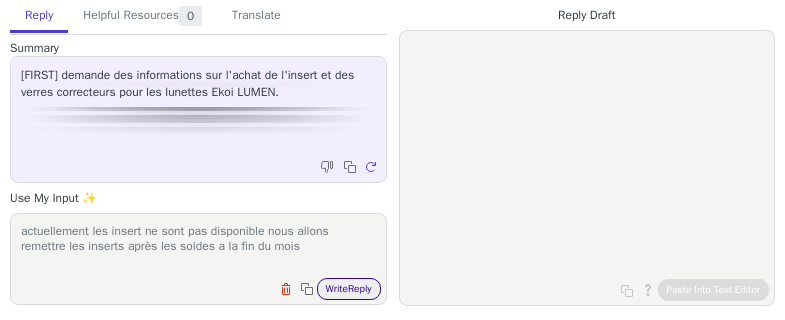 type on "actuellement les insert ne sont pas disponible nous allons remettre les inserts après les soldes a la fin du mois" 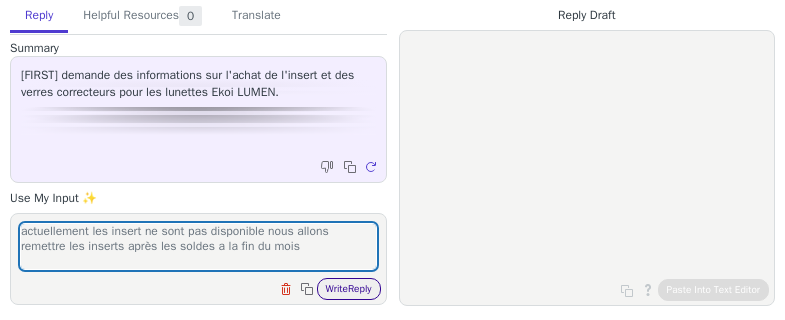 click on "Write  Reply" at bounding box center (349, 289) 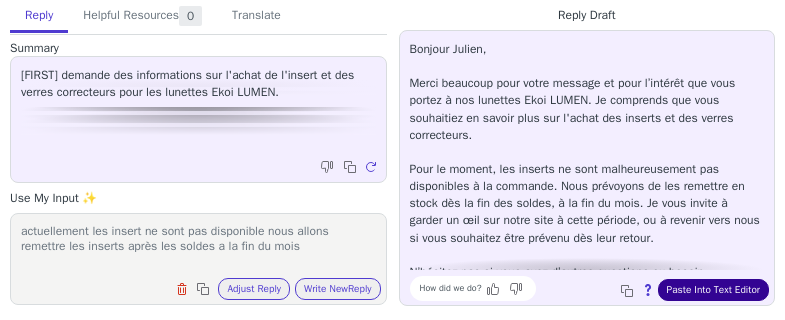 click on "Paste Into Text Editor" at bounding box center [713, 290] 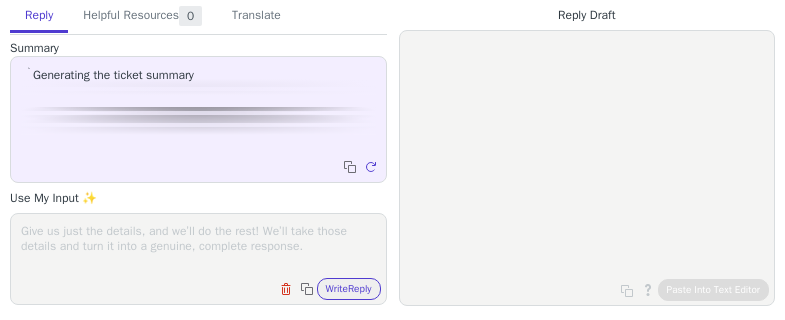 scroll, scrollTop: 0, scrollLeft: 0, axis: both 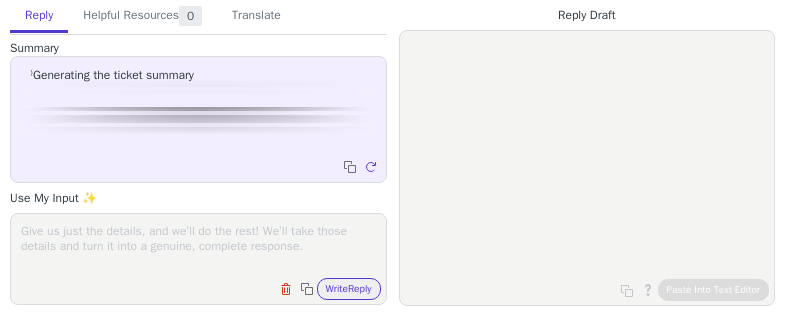 click at bounding box center (198, 246) 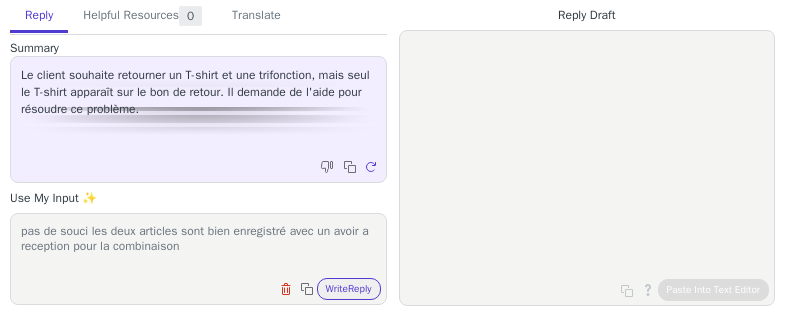 click on "pas de souci les deux articles sont bien enregistré avec un avoir a reception pour la combinaison" at bounding box center (198, 246) 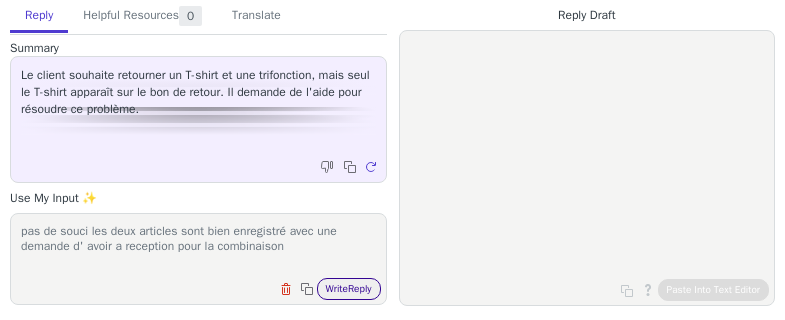 type on "pas de souci les deux articles sont bien enregistré avec une demande d' avoir a reception pour la combinaison" 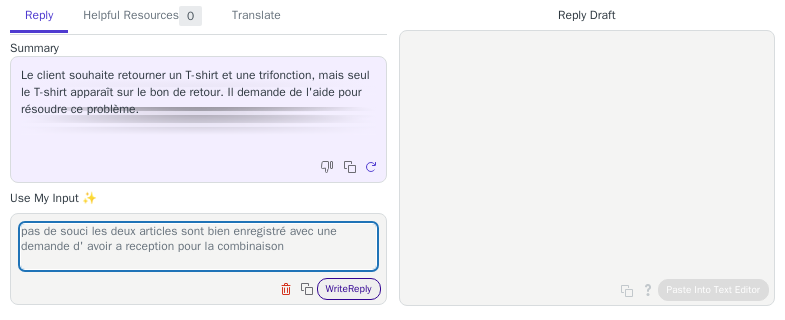 click on "Write  Reply" at bounding box center (349, 289) 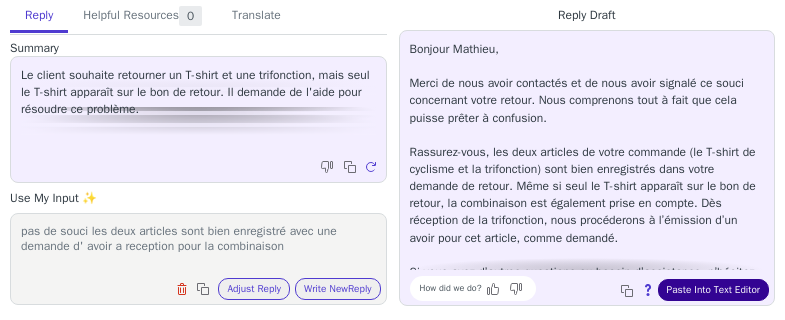 click on "Paste Into Text Editor" at bounding box center [713, 290] 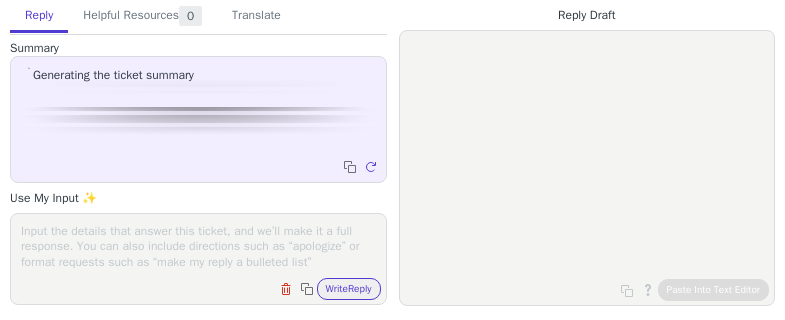 scroll, scrollTop: 0, scrollLeft: 0, axis: both 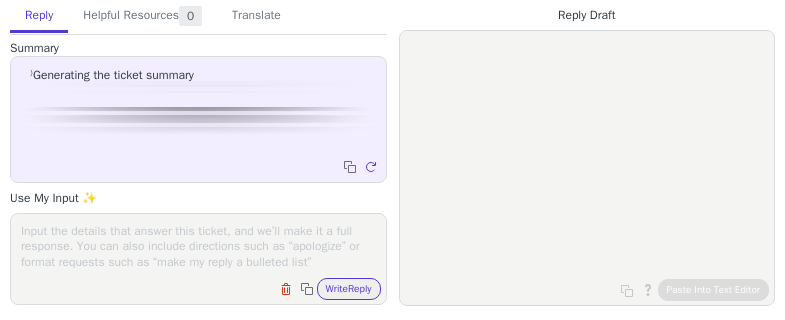 click at bounding box center (198, 246) 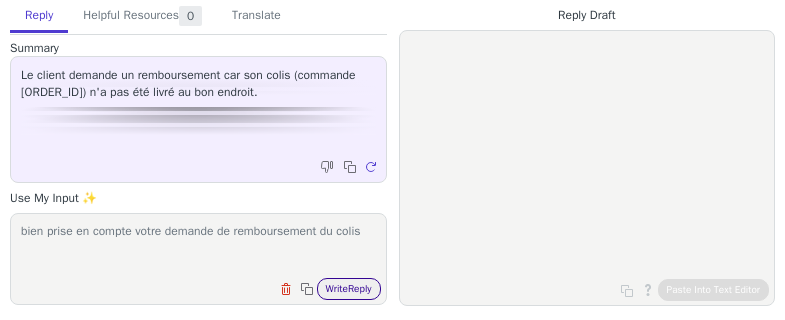 type on "bien prise en compte votre demande de remboursement du colis" 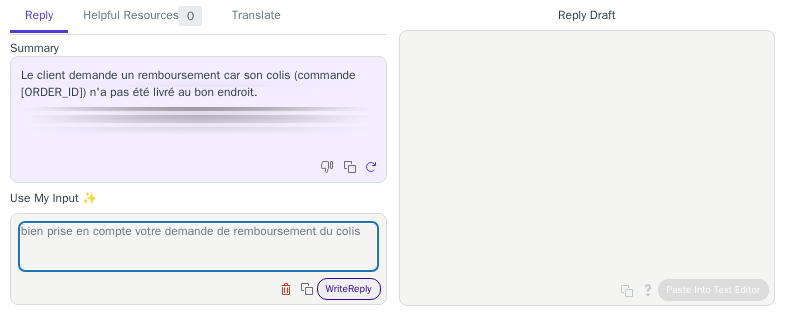 click on "Write  Reply" at bounding box center (349, 289) 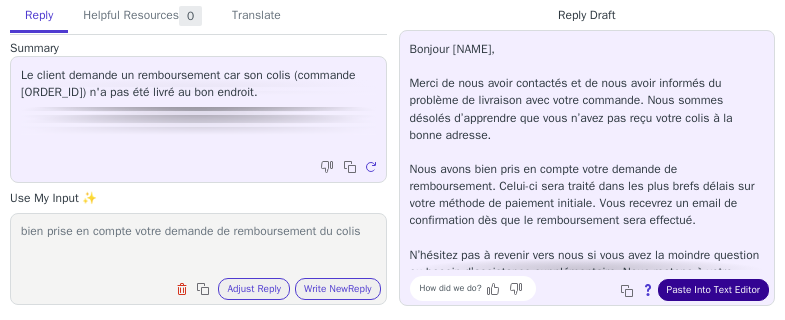 click on "Paste Into Text Editor" at bounding box center [713, 290] 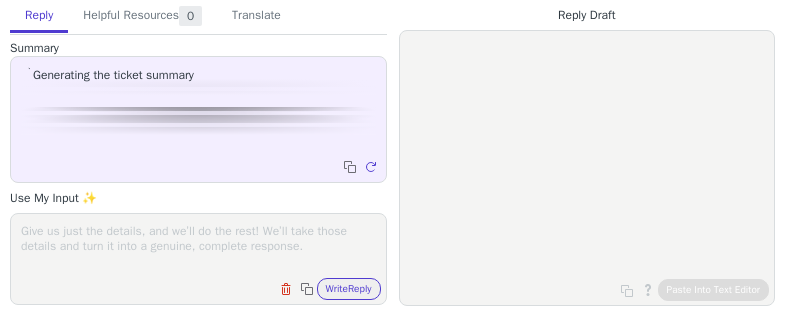 scroll, scrollTop: 0, scrollLeft: 0, axis: both 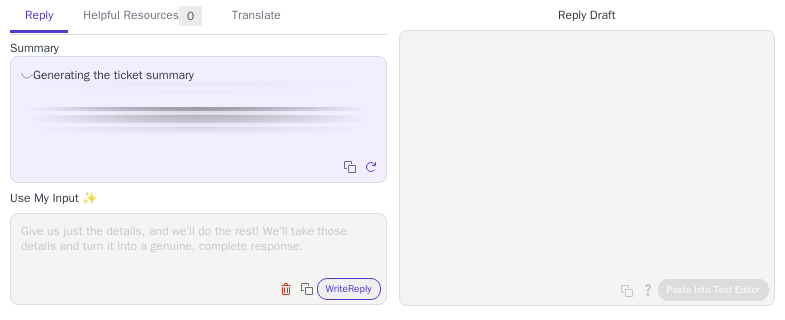 click at bounding box center [198, 246] 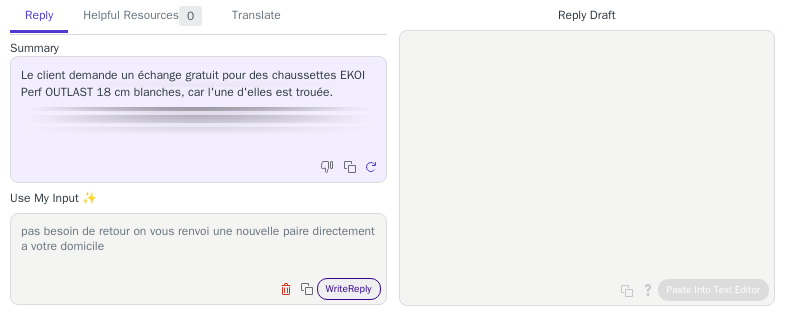 type on "pas besoin de retour on vous renvoi une nouvelle paire directement a votre domicile" 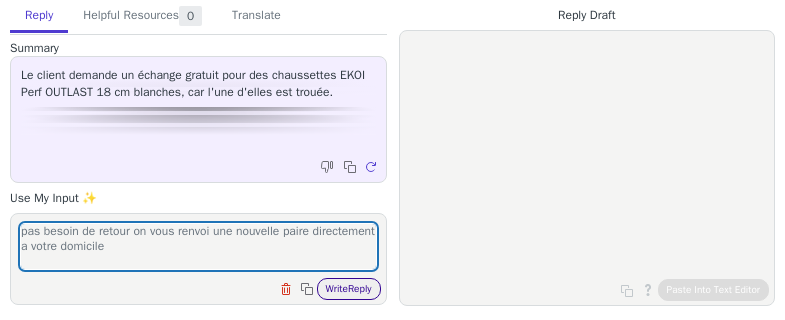 click on "Write  Reply" at bounding box center [349, 289] 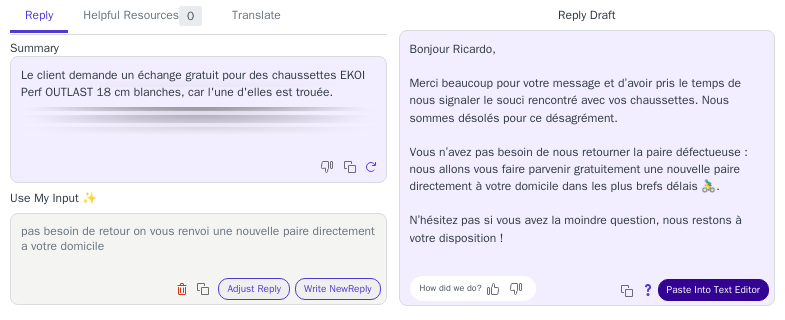 click on "Paste Into Text Editor" at bounding box center (713, 290) 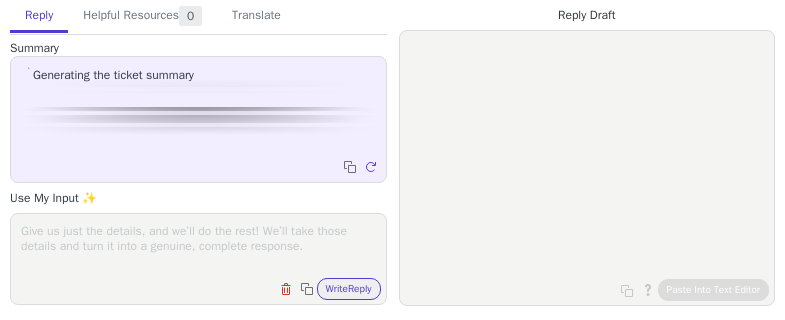 scroll, scrollTop: 0, scrollLeft: 0, axis: both 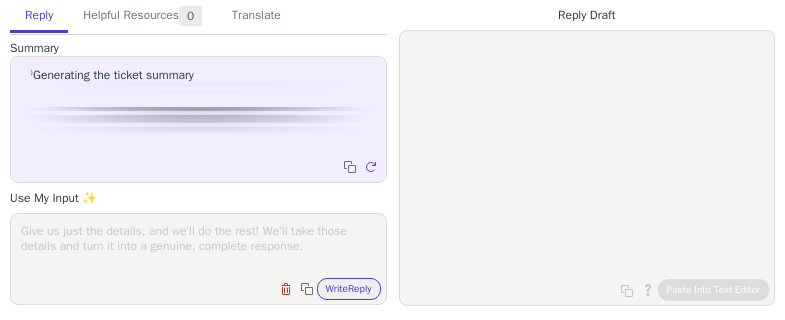click at bounding box center (198, 246) 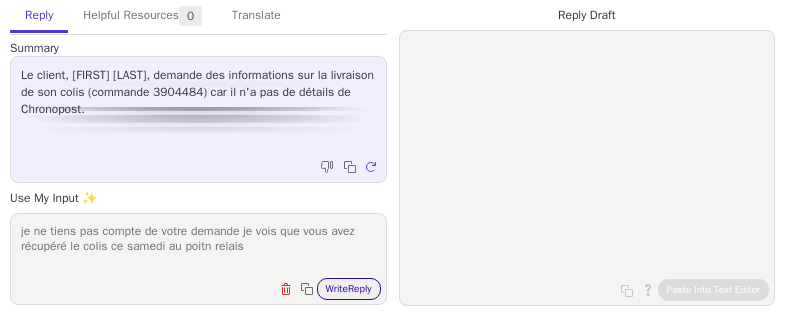 type on "je ne tiens pas compte de votre demande je vois que vous avez récupéré le colis ce samedi au poitn relais" 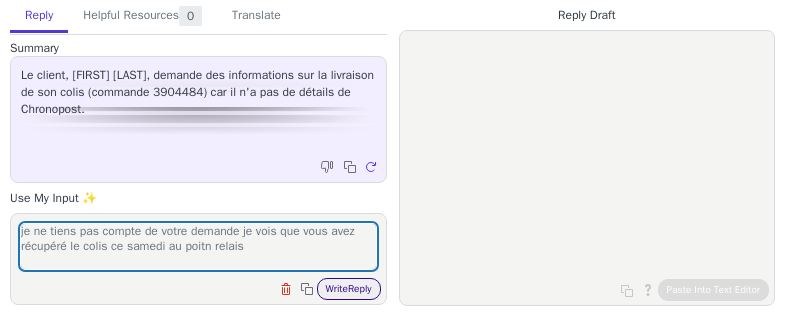 click on "Write  Reply" at bounding box center (349, 289) 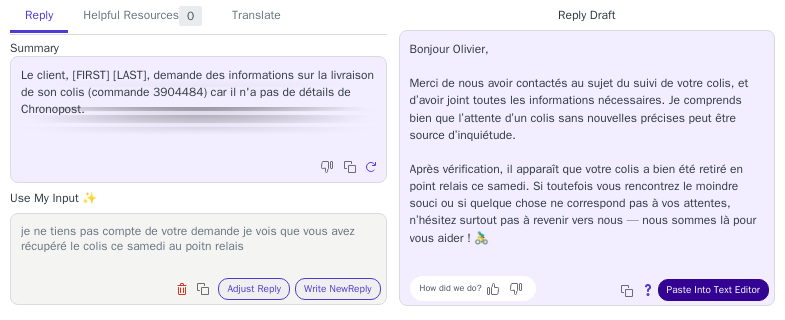 click on "Paste Into Text Editor" at bounding box center (713, 290) 